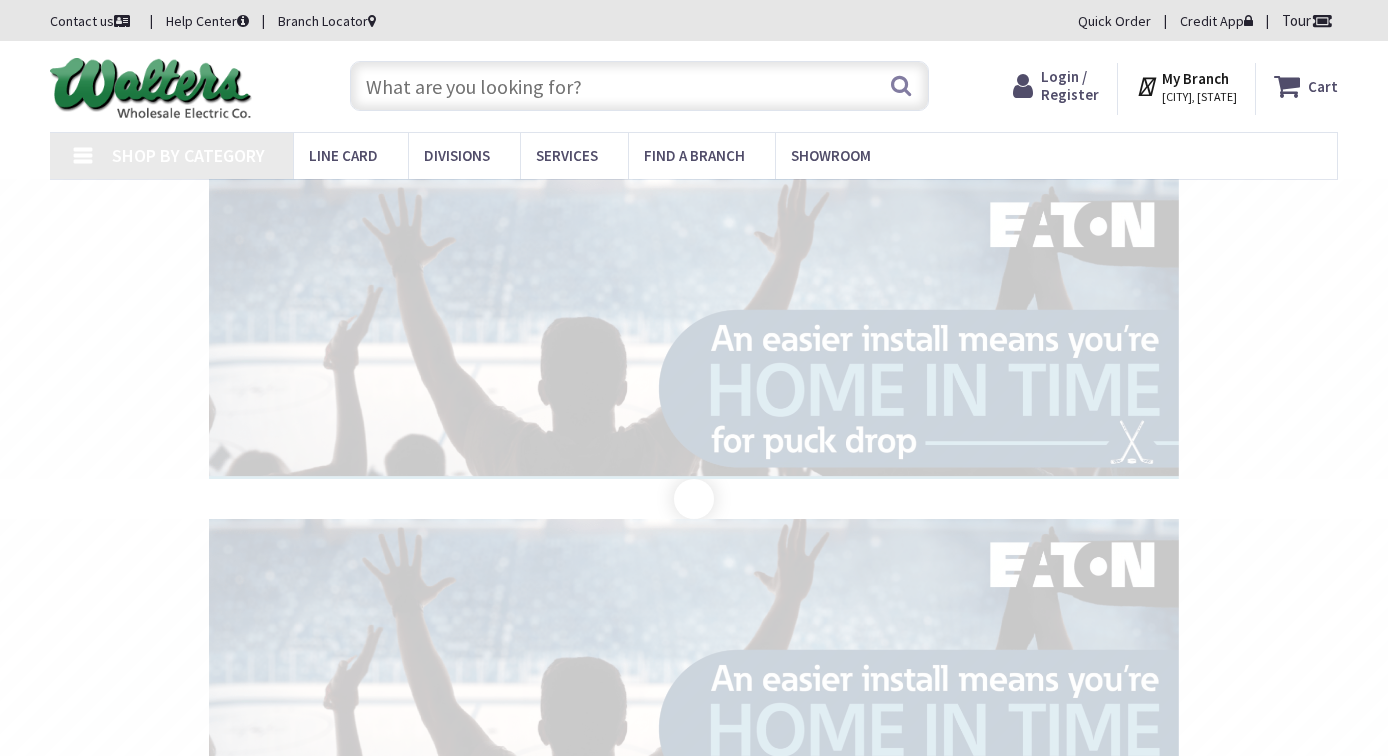 scroll, scrollTop: 0, scrollLeft: 0, axis: both 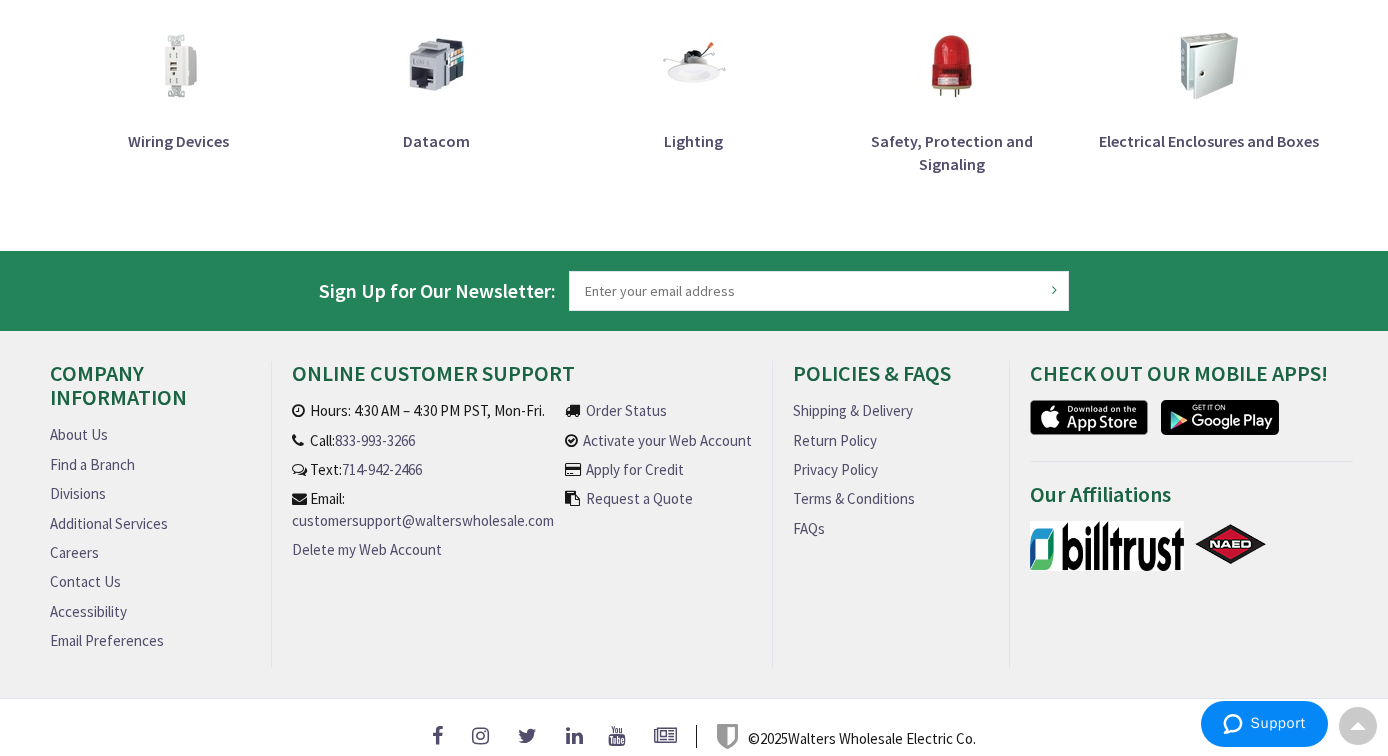 click on "Find a Branch" at bounding box center (92, 464) 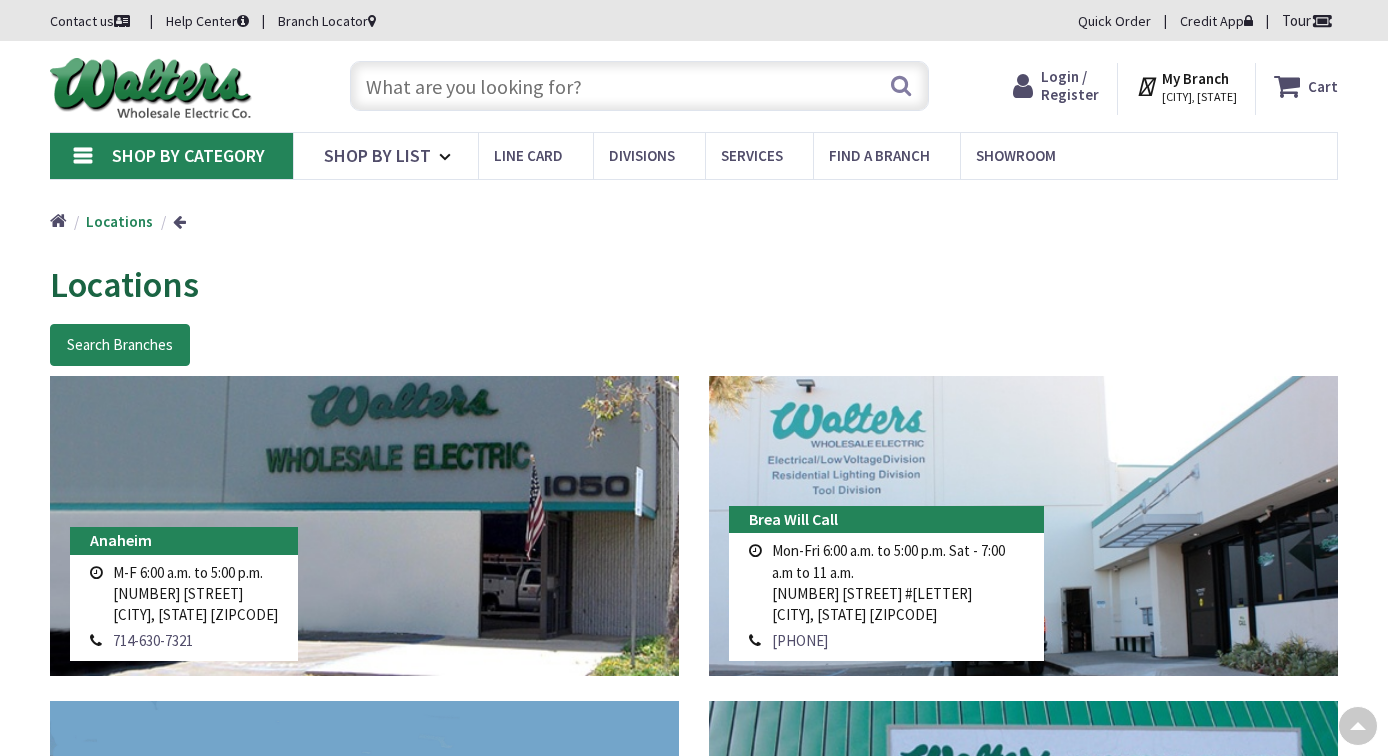 scroll, scrollTop: 140, scrollLeft: 0, axis: vertical 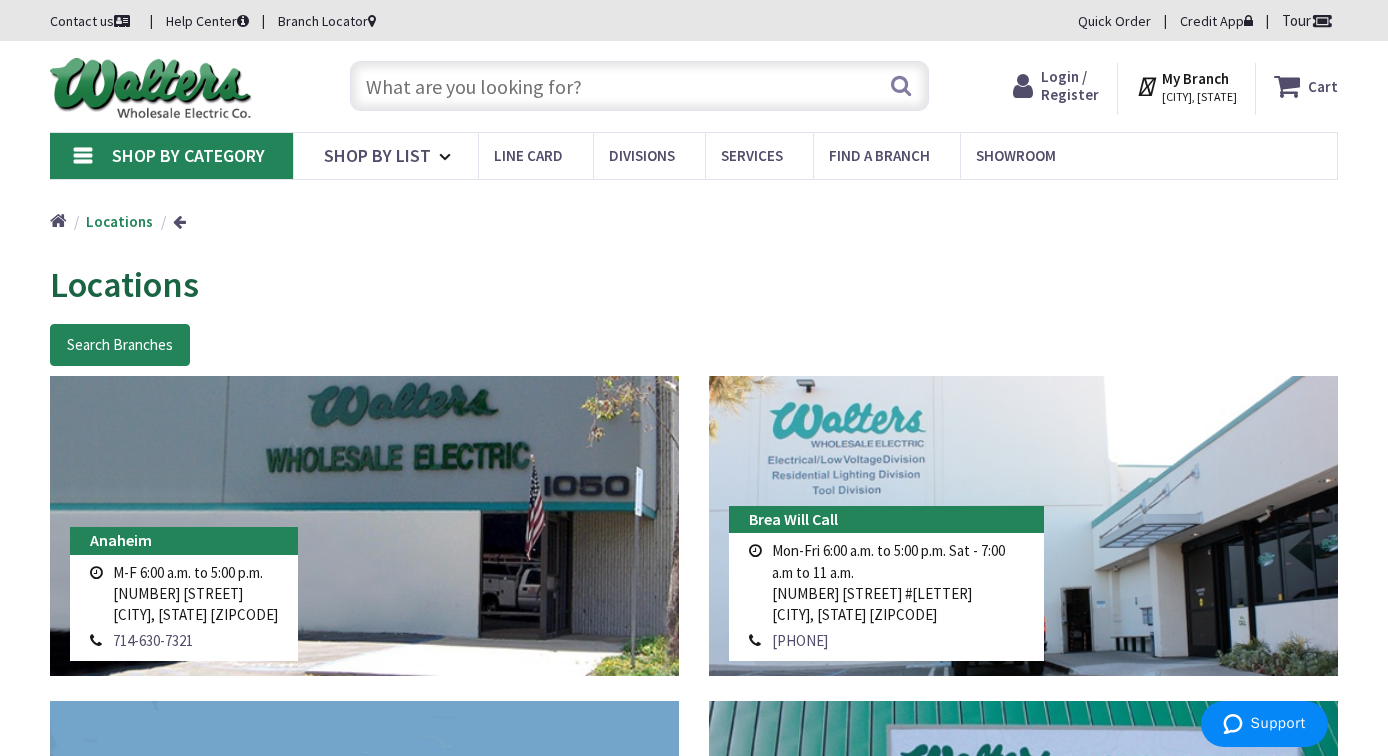 click on "Login / Register" at bounding box center [1070, 85] 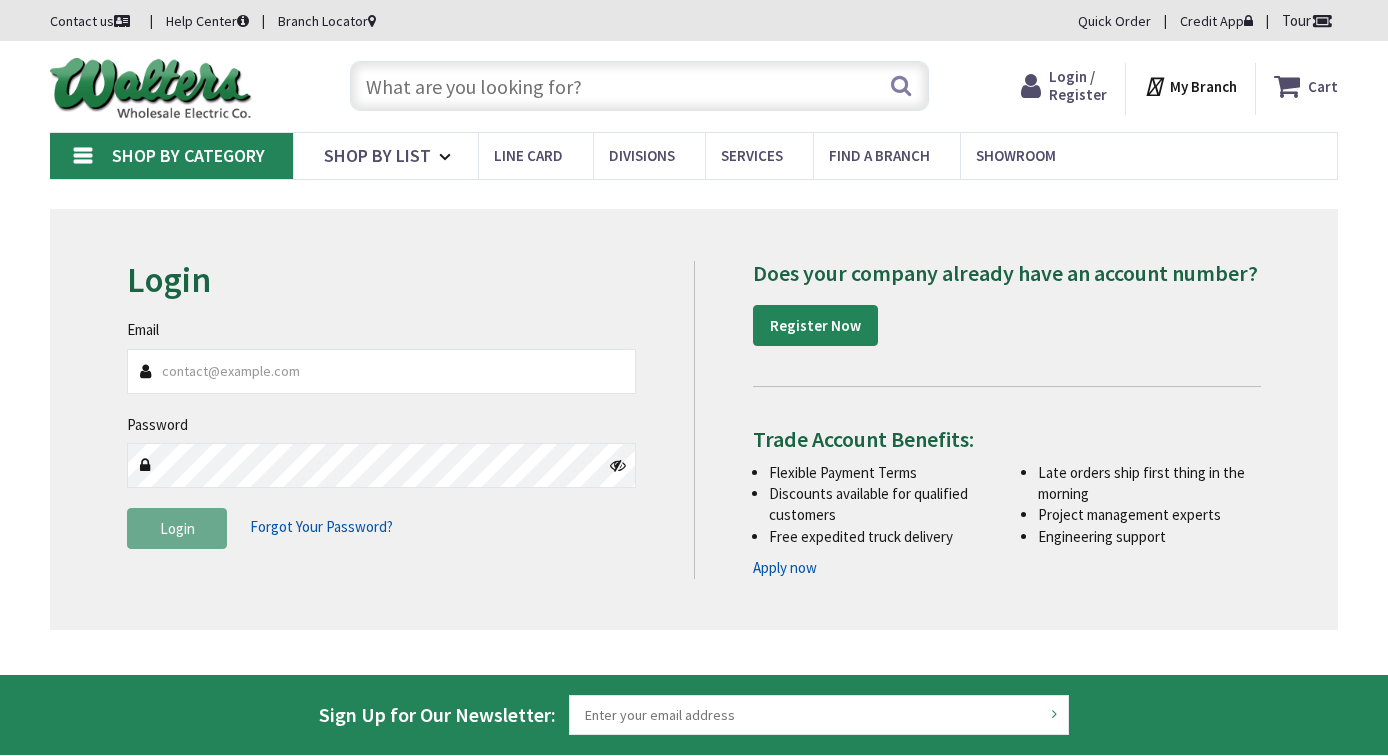 scroll, scrollTop: 0, scrollLeft: 0, axis: both 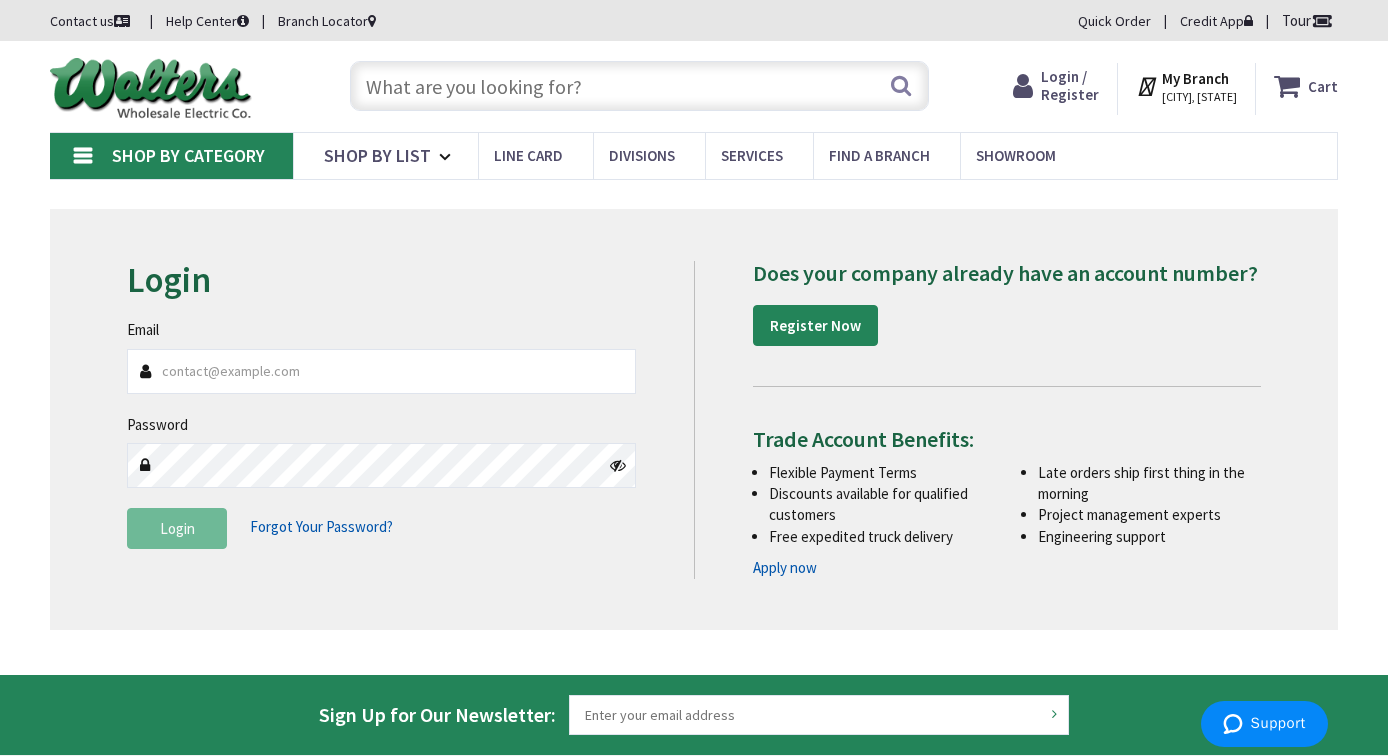 type on "[EMAIL]" 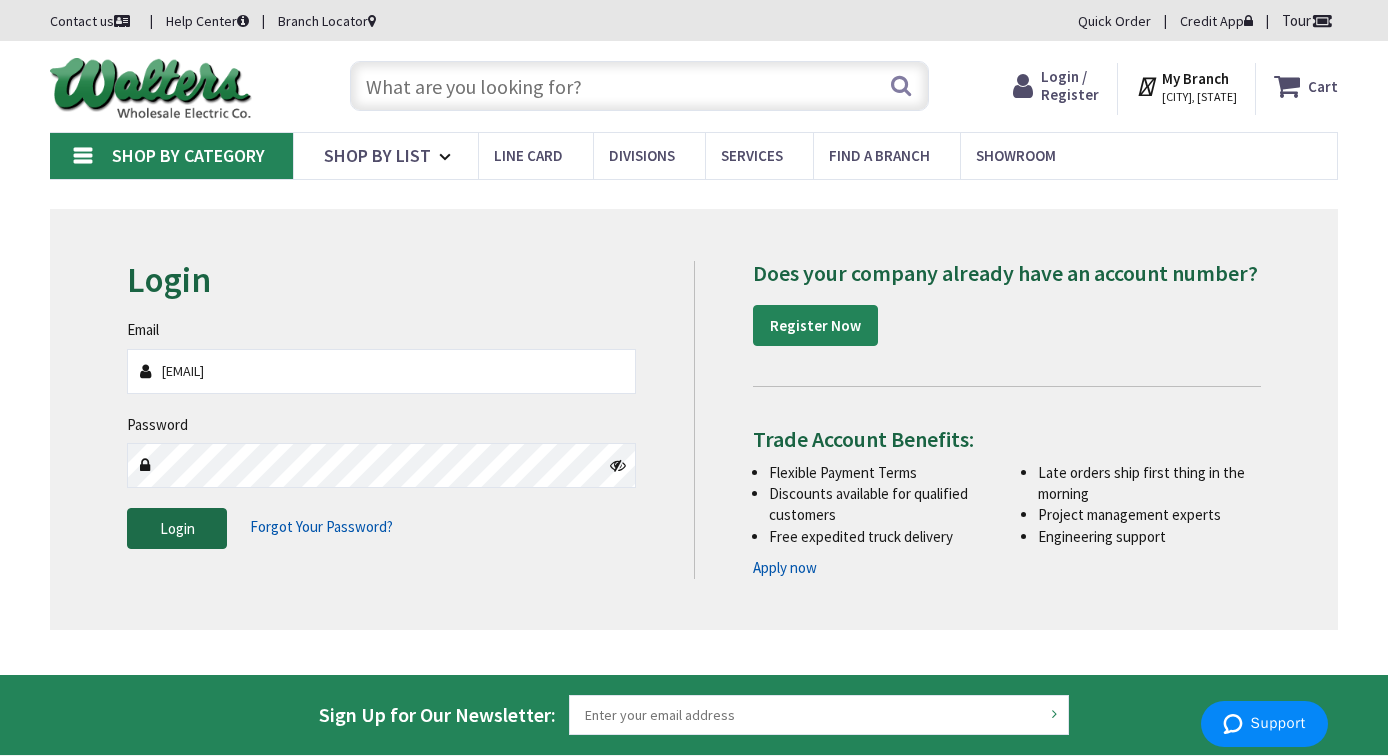 click on "Login" at bounding box center [177, 528] 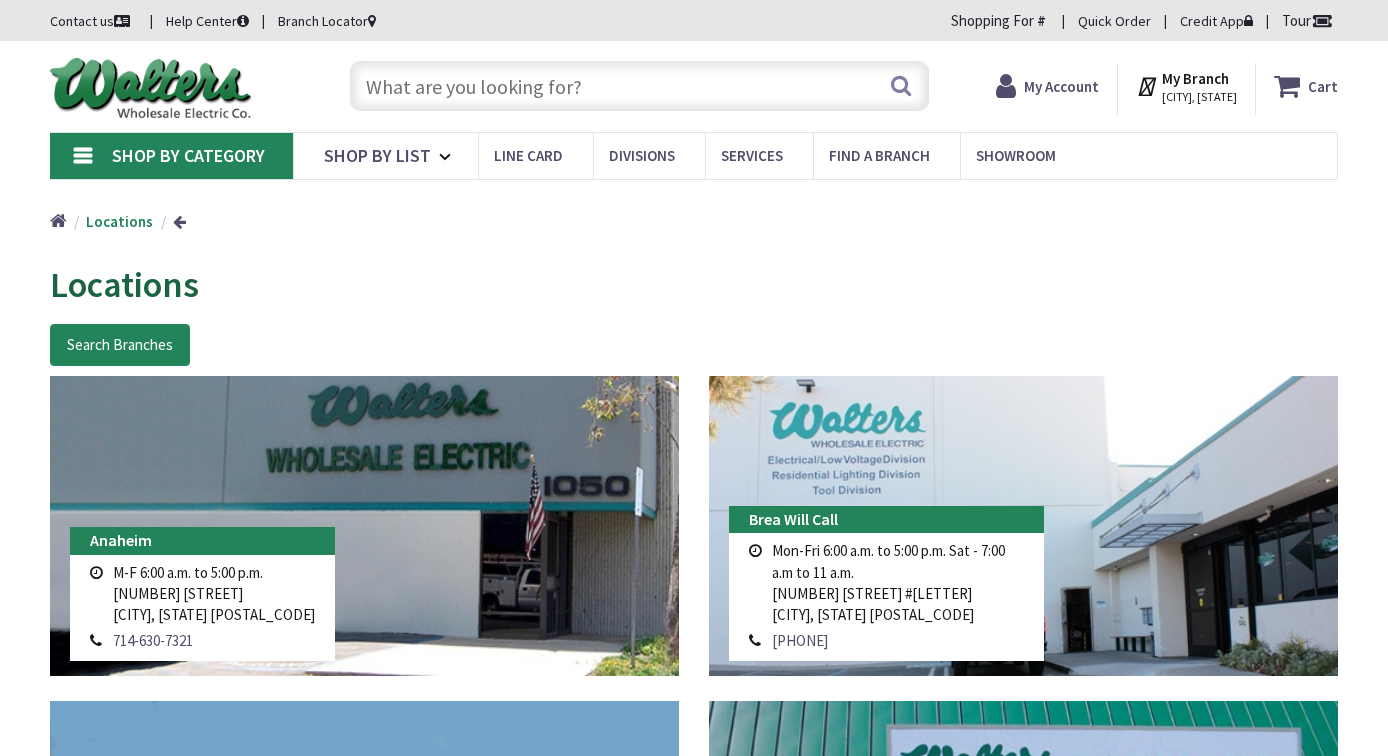 scroll, scrollTop: 0, scrollLeft: 0, axis: both 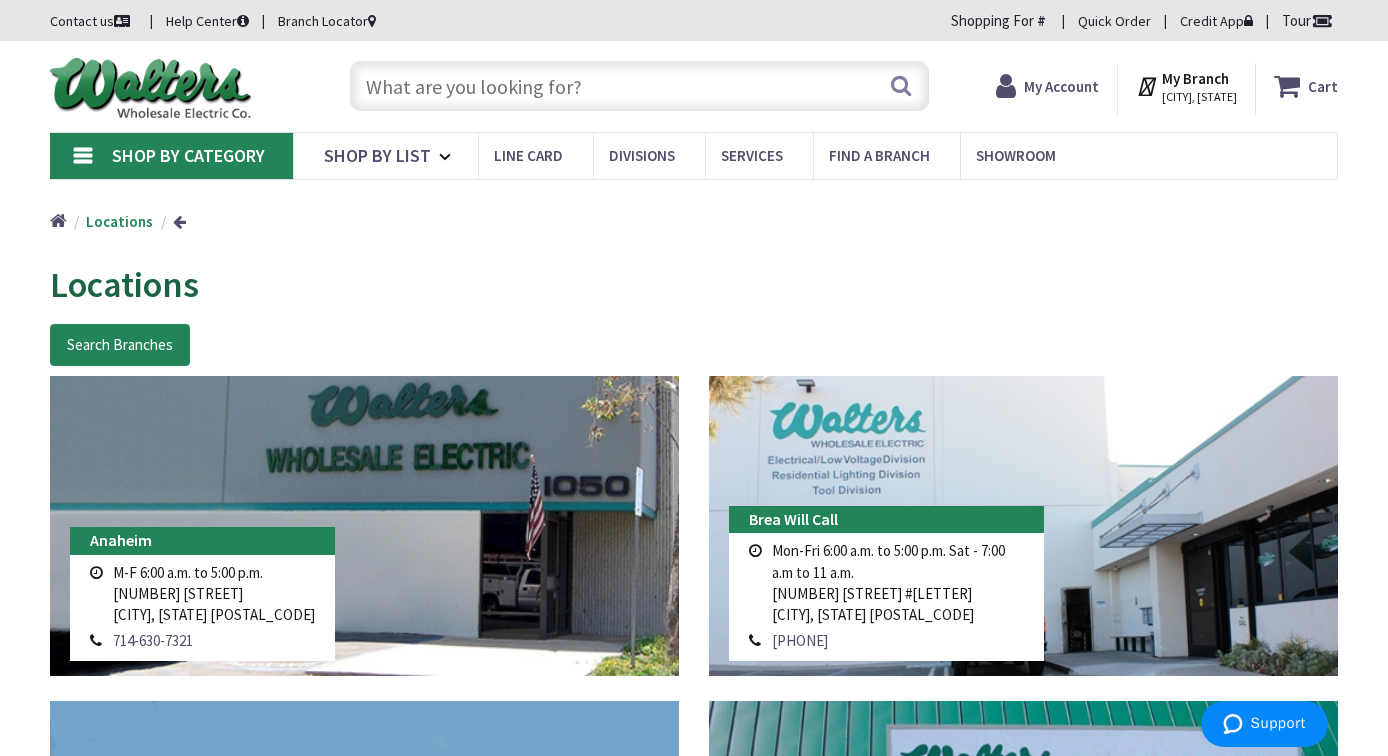 click on "My Account" at bounding box center [1061, 86] 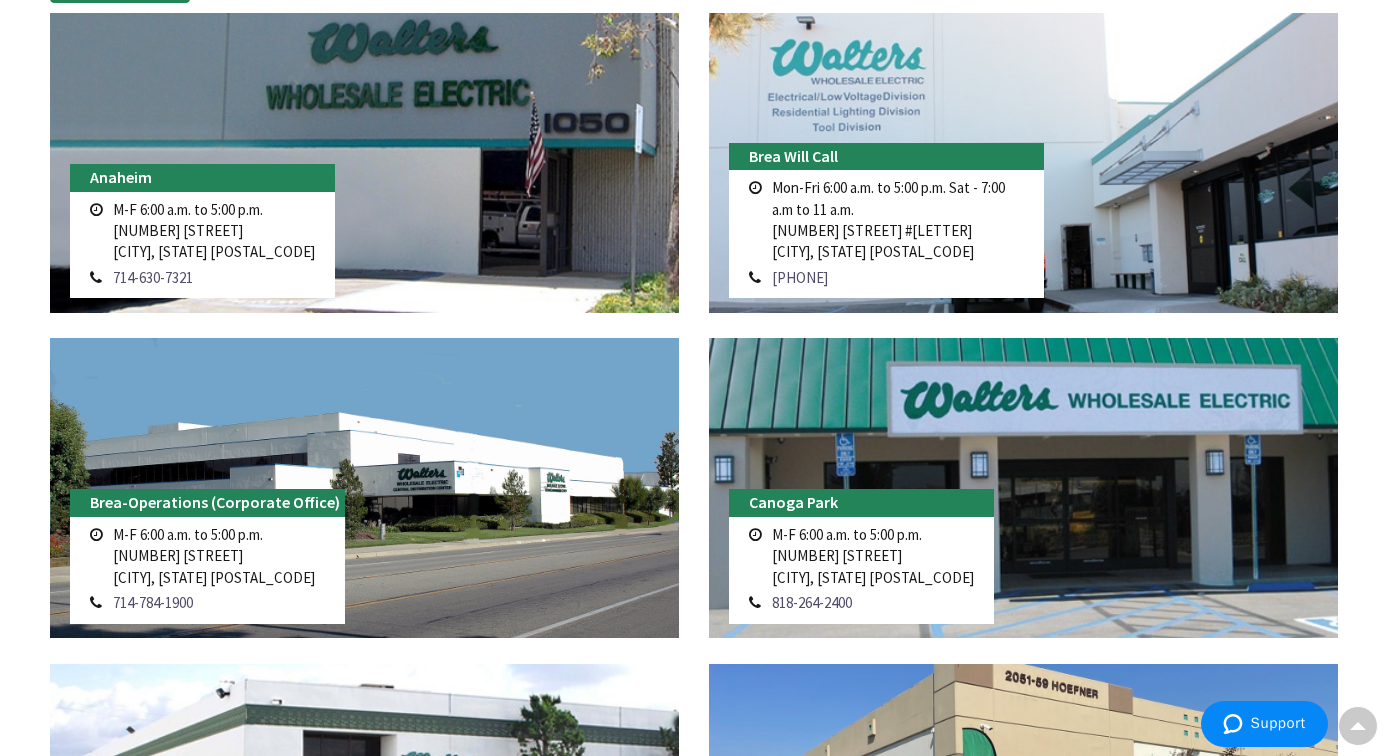 scroll, scrollTop: 0, scrollLeft: 0, axis: both 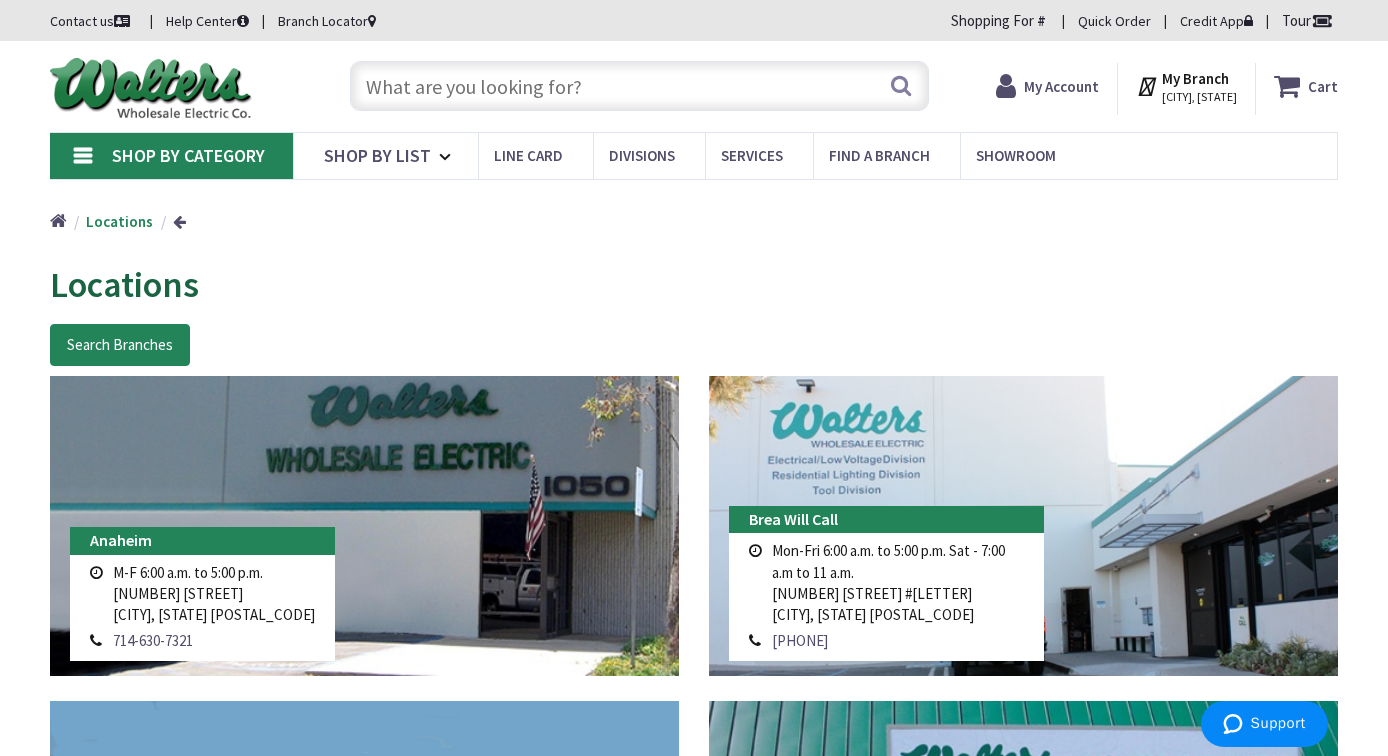 click on "Locations" at bounding box center [124, 284] 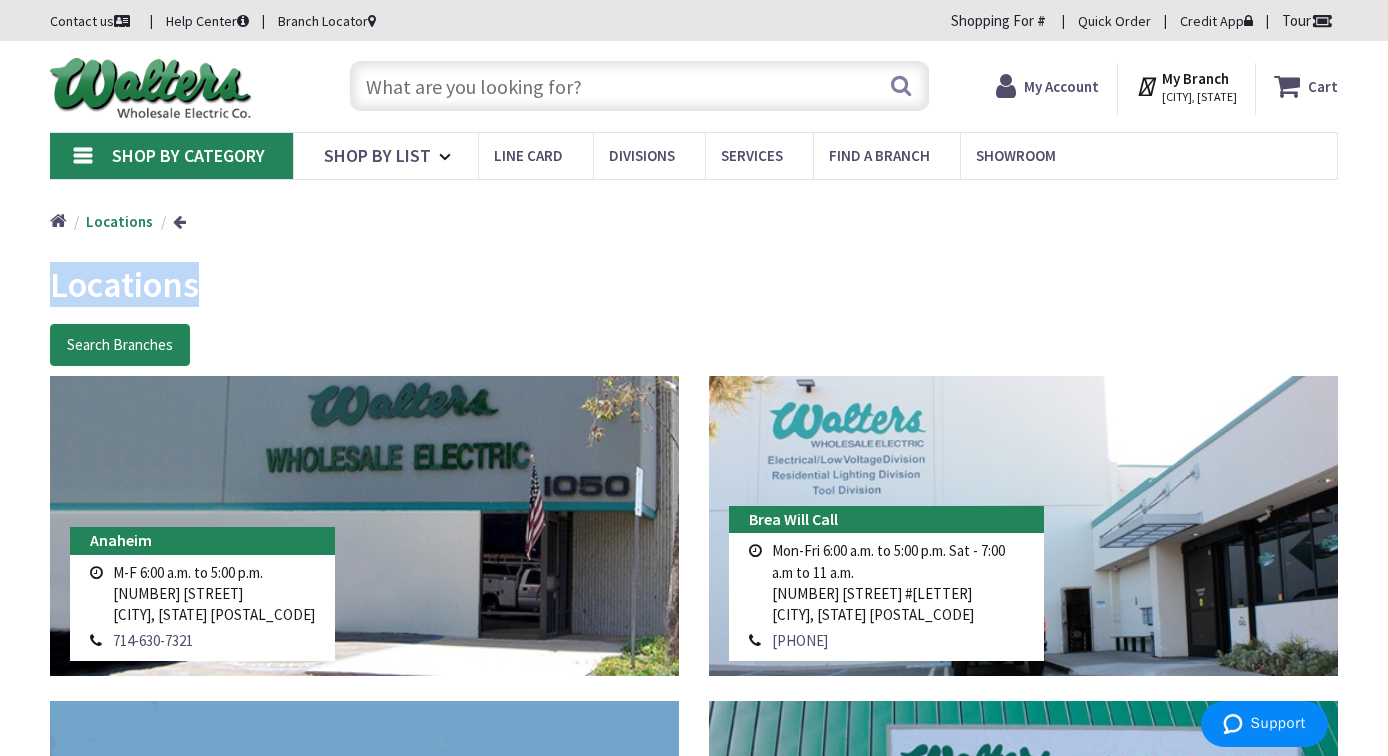click on "Locations" at bounding box center [124, 284] 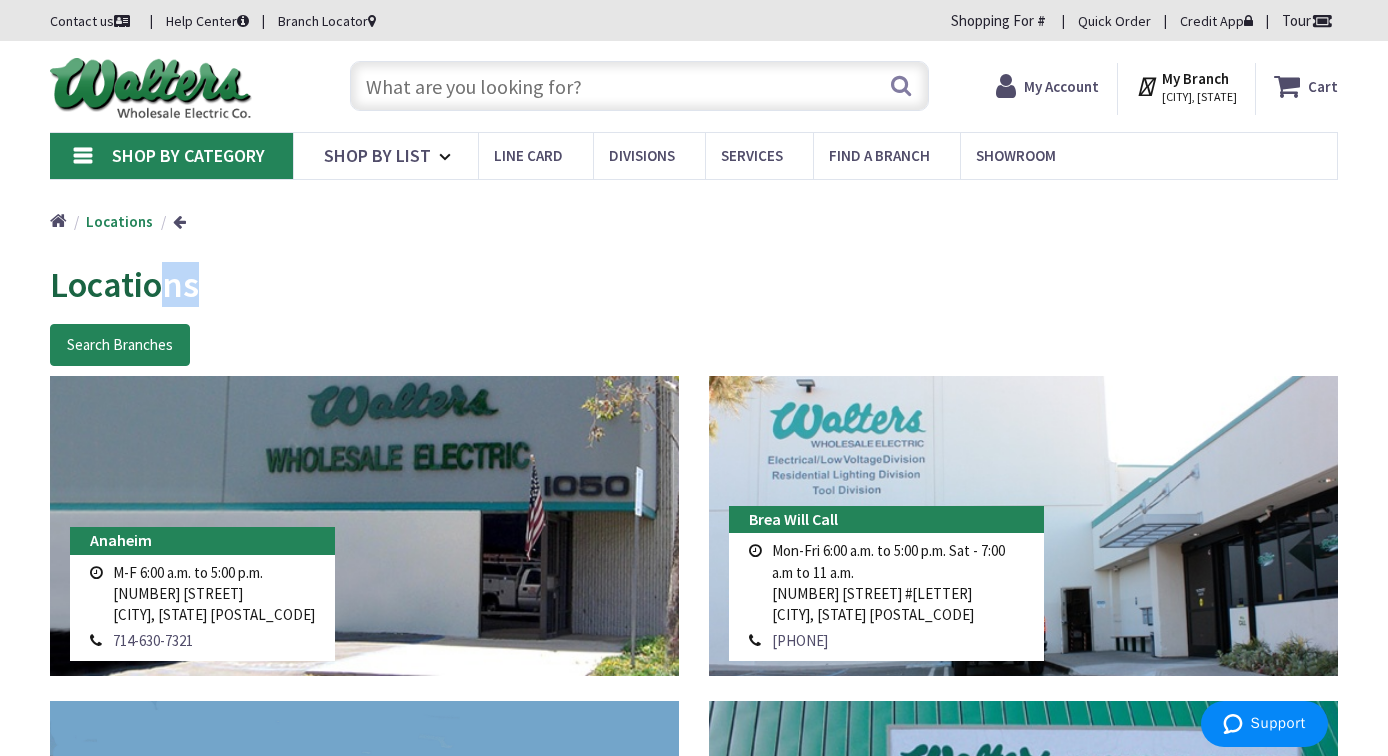drag, startPoint x: 199, startPoint y: 285, endPoint x: 155, endPoint y: 285, distance: 44 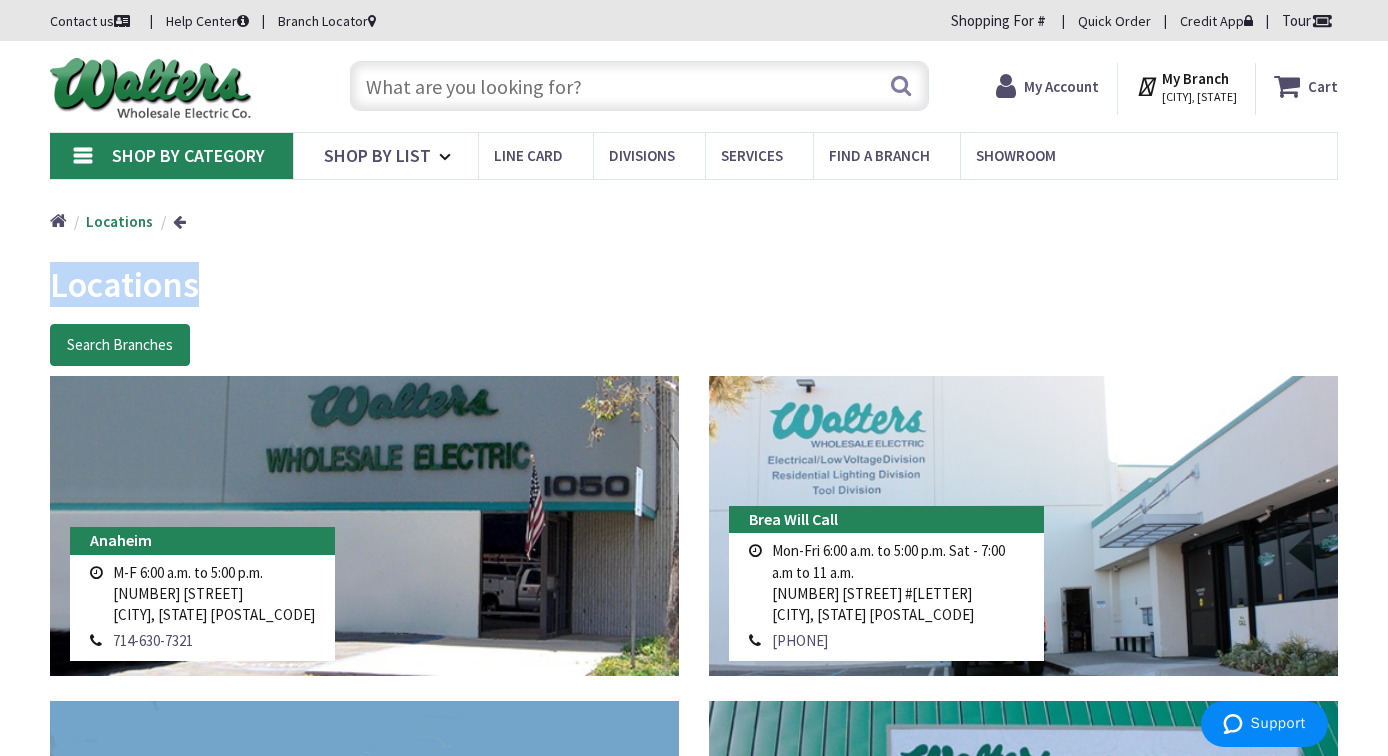 click on "Locations" at bounding box center [124, 284] 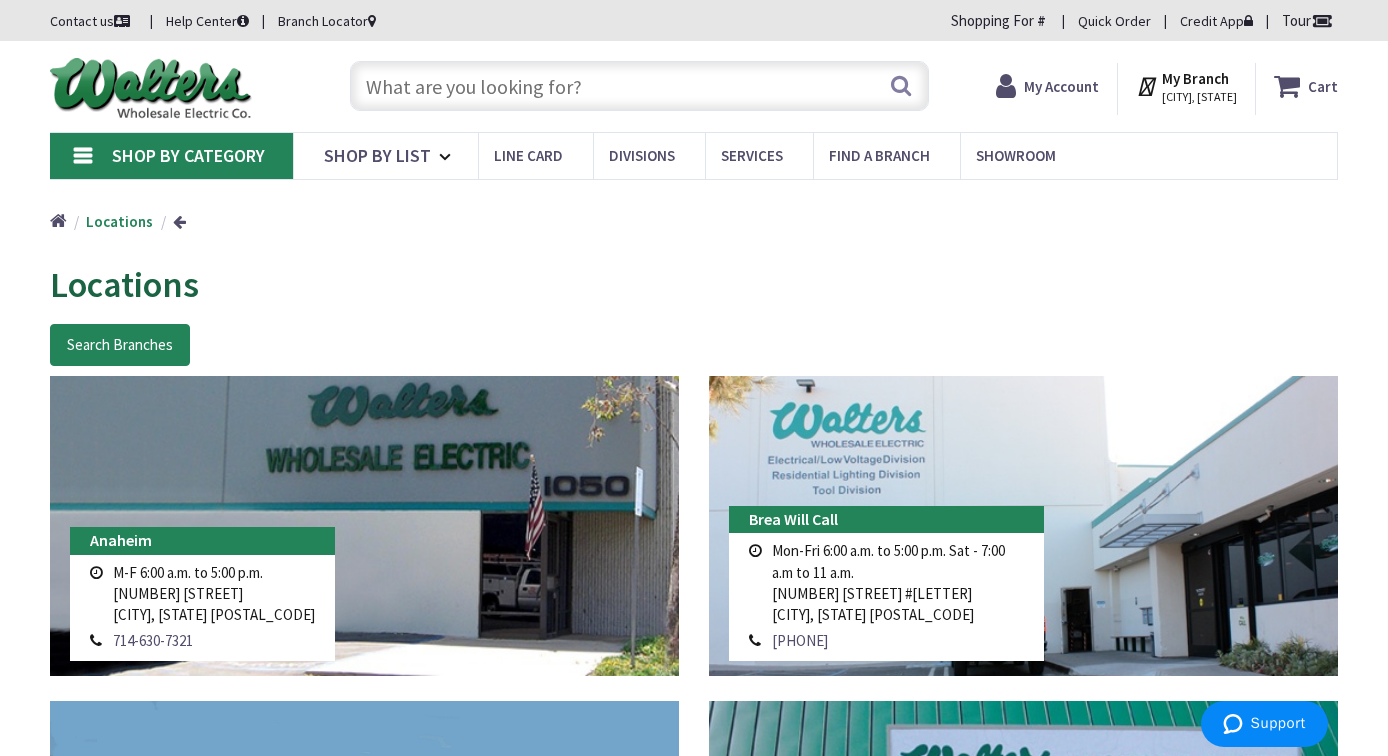 click on "Locations" at bounding box center [124, 284] 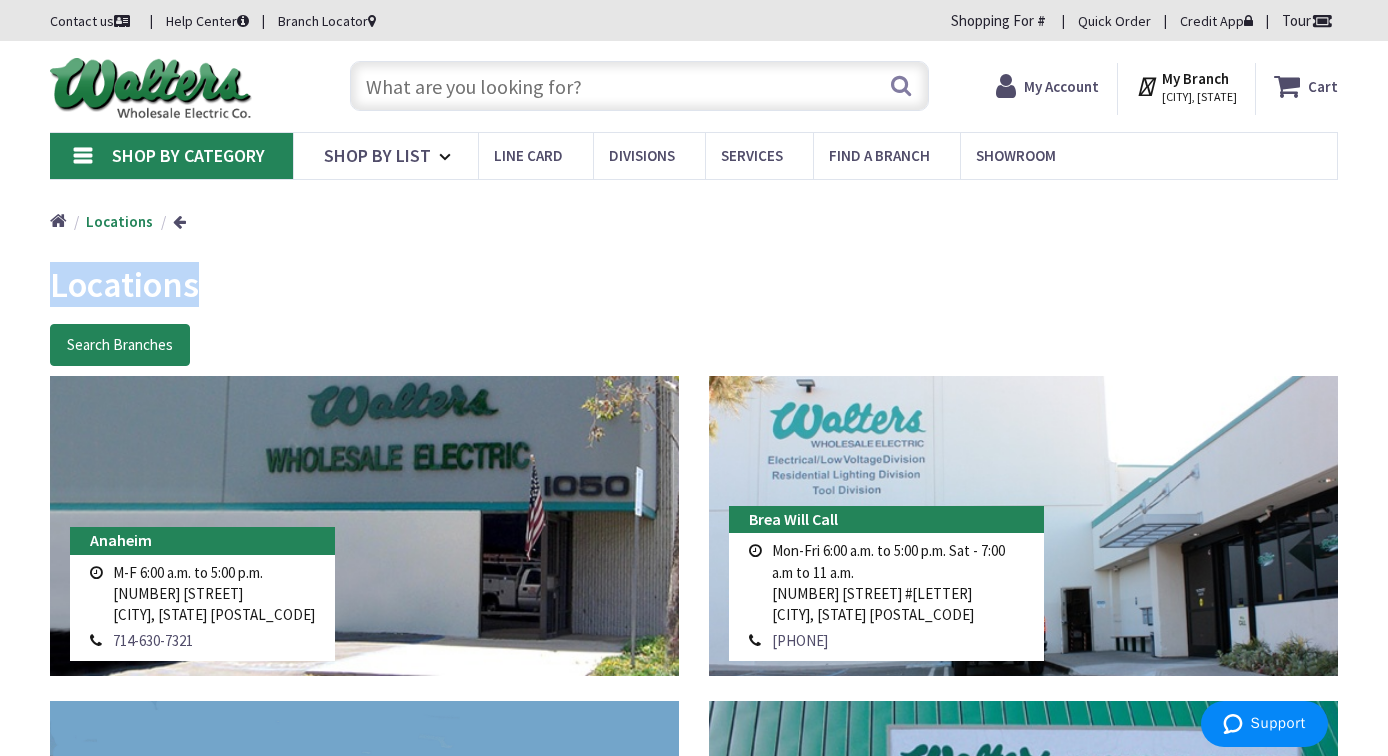 click on "Locations" at bounding box center [124, 284] 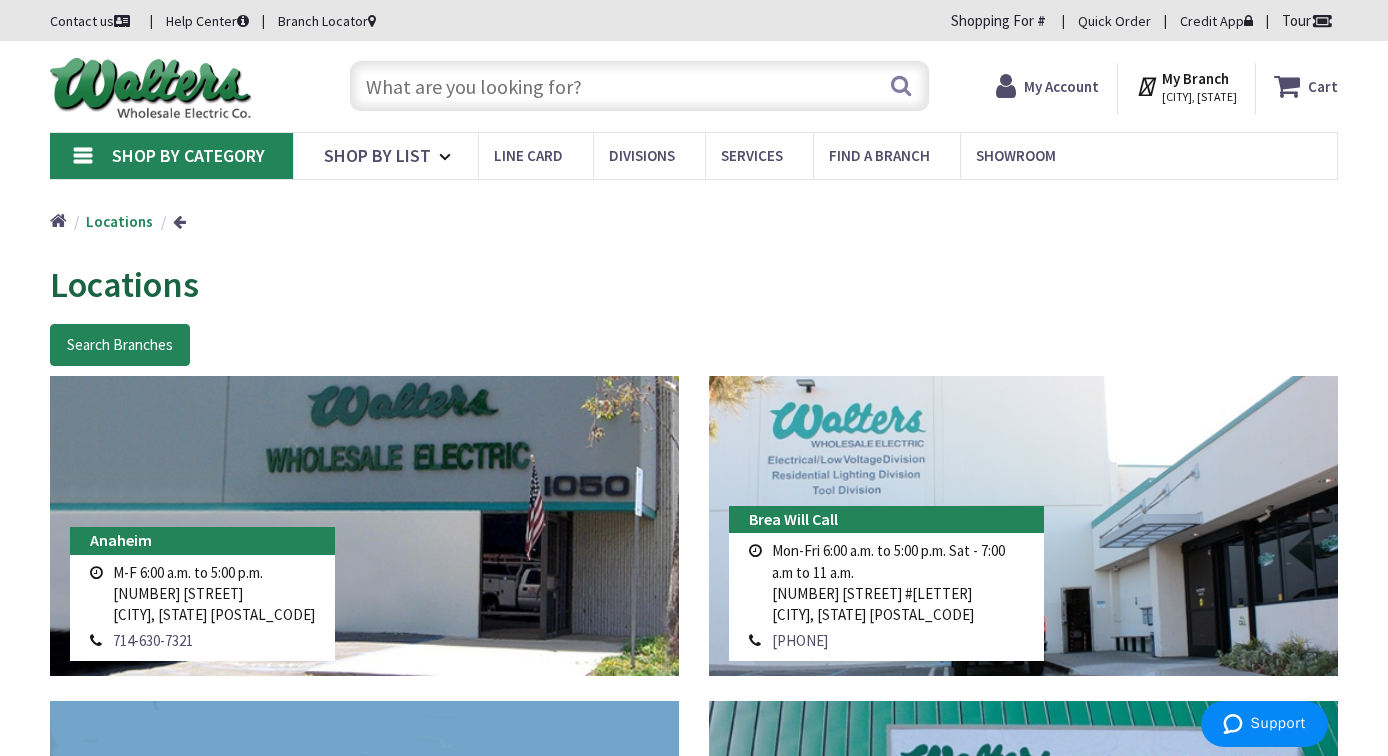 click on "Locations
Search Branches
Anaheim
M-F 6:00 a.m. to 5:00 p.m.                                                      1050 North Kraemer Place
Anaheim, CA 92806
LAX" at bounding box center [694, 3089] 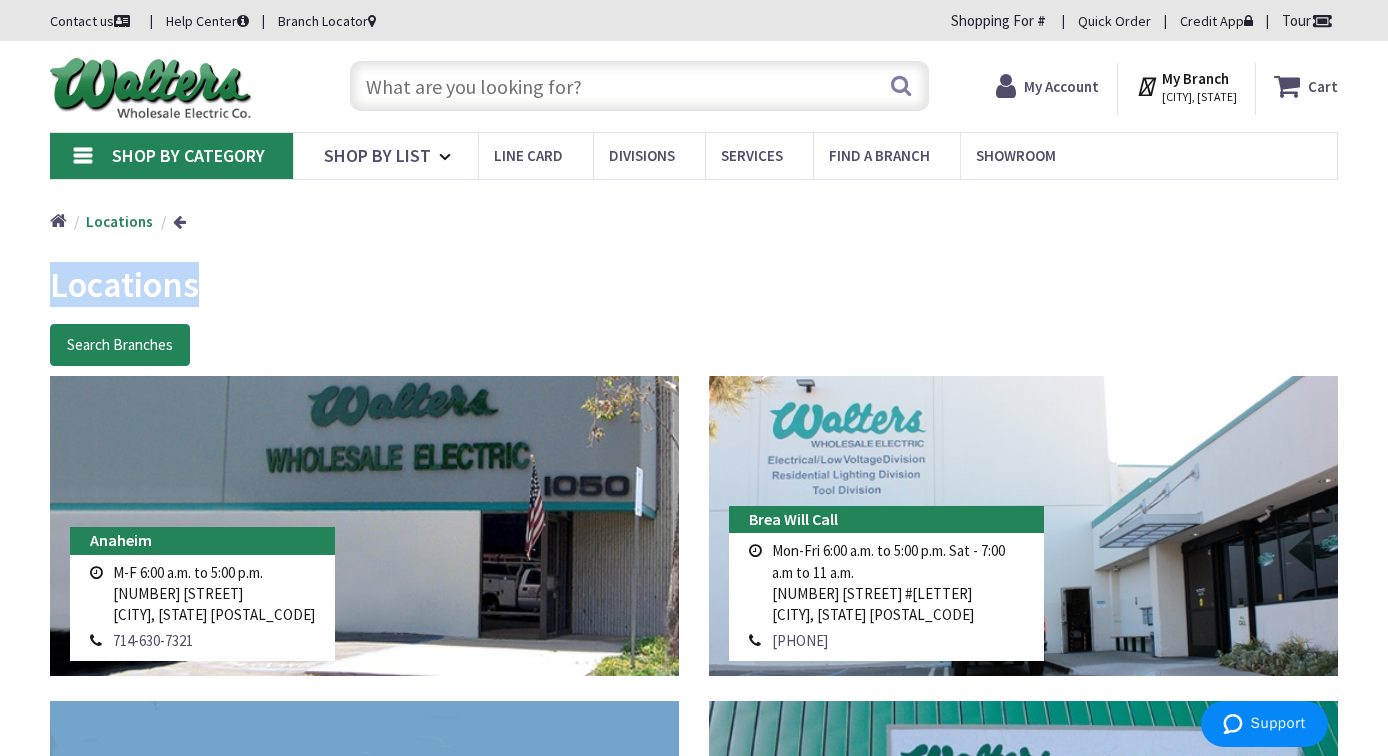 click on "Locations" at bounding box center [124, 284] 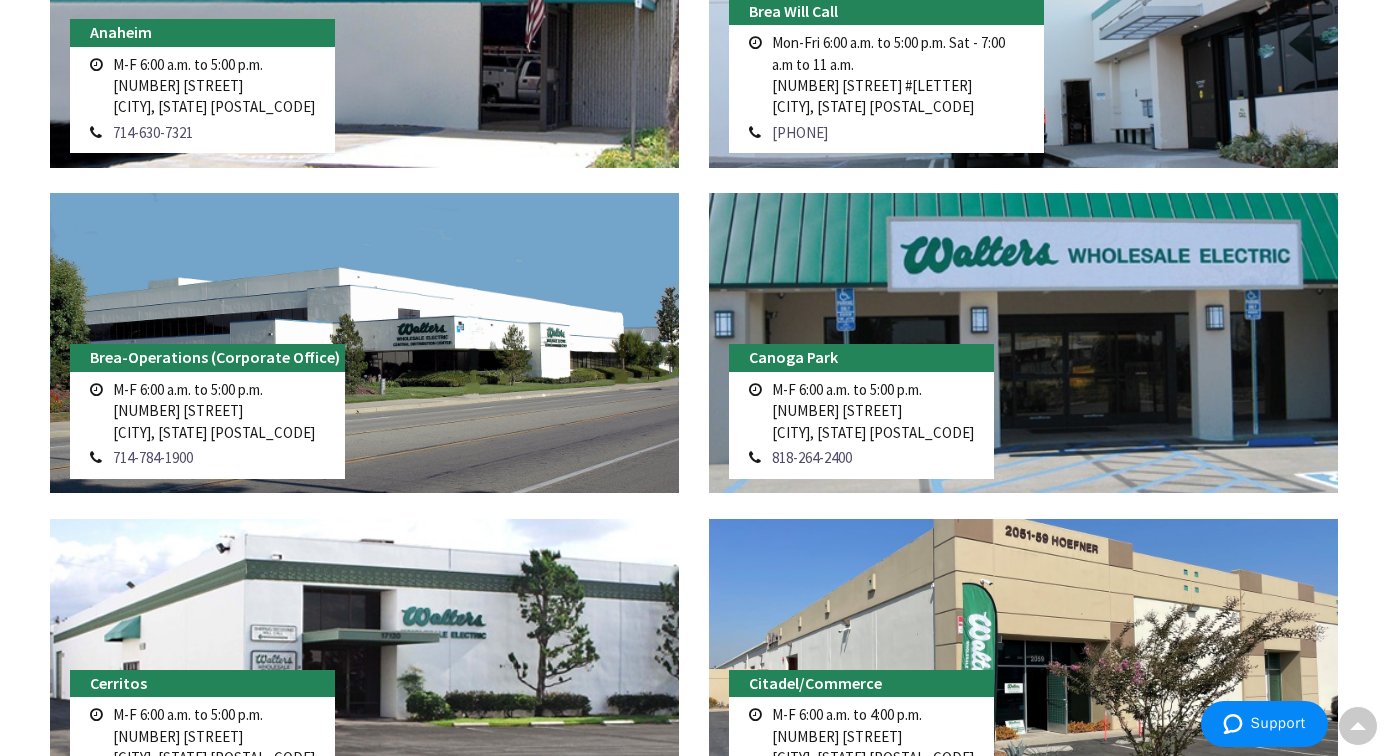 scroll, scrollTop: 0, scrollLeft: 0, axis: both 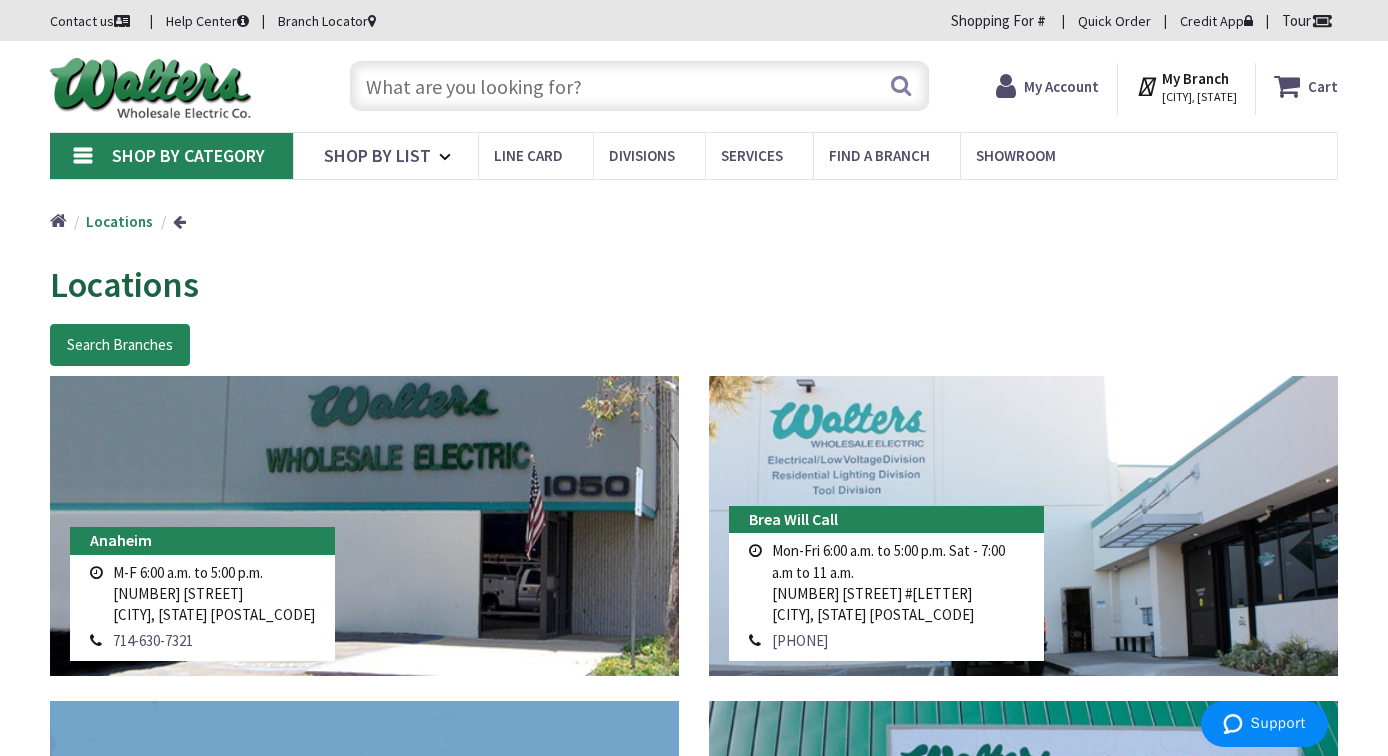 click on "Shop By Category" at bounding box center [171, 156] 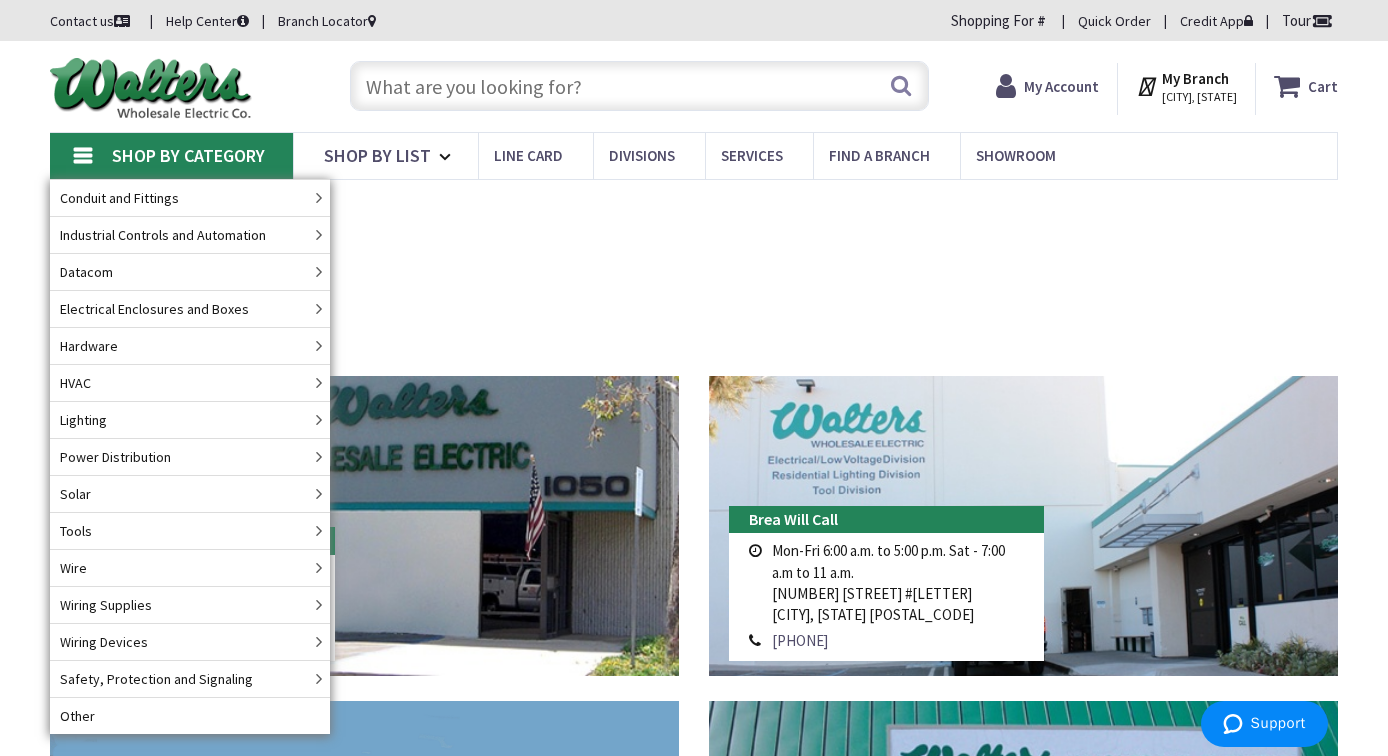 click at bounding box center [151, 89] 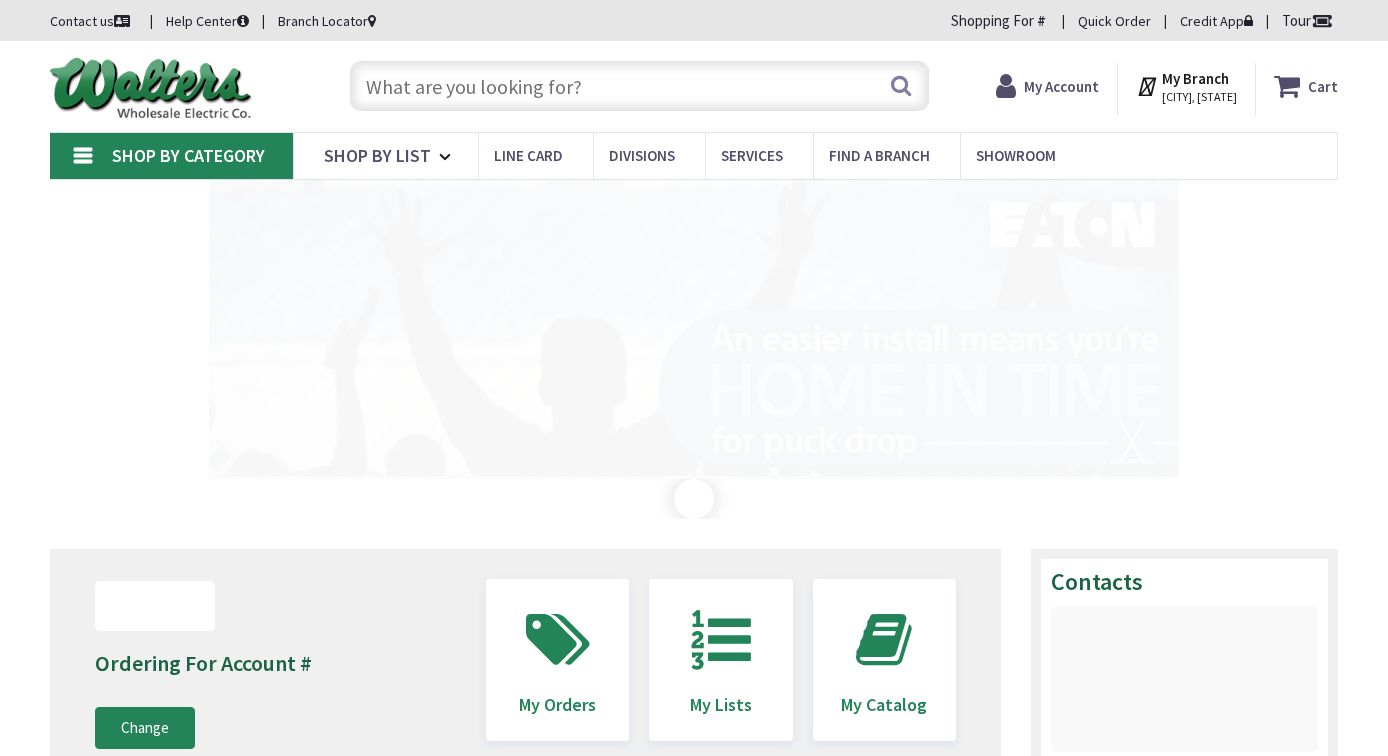 scroll, scrollTop: 0, scrollLeft: 0, axis: both 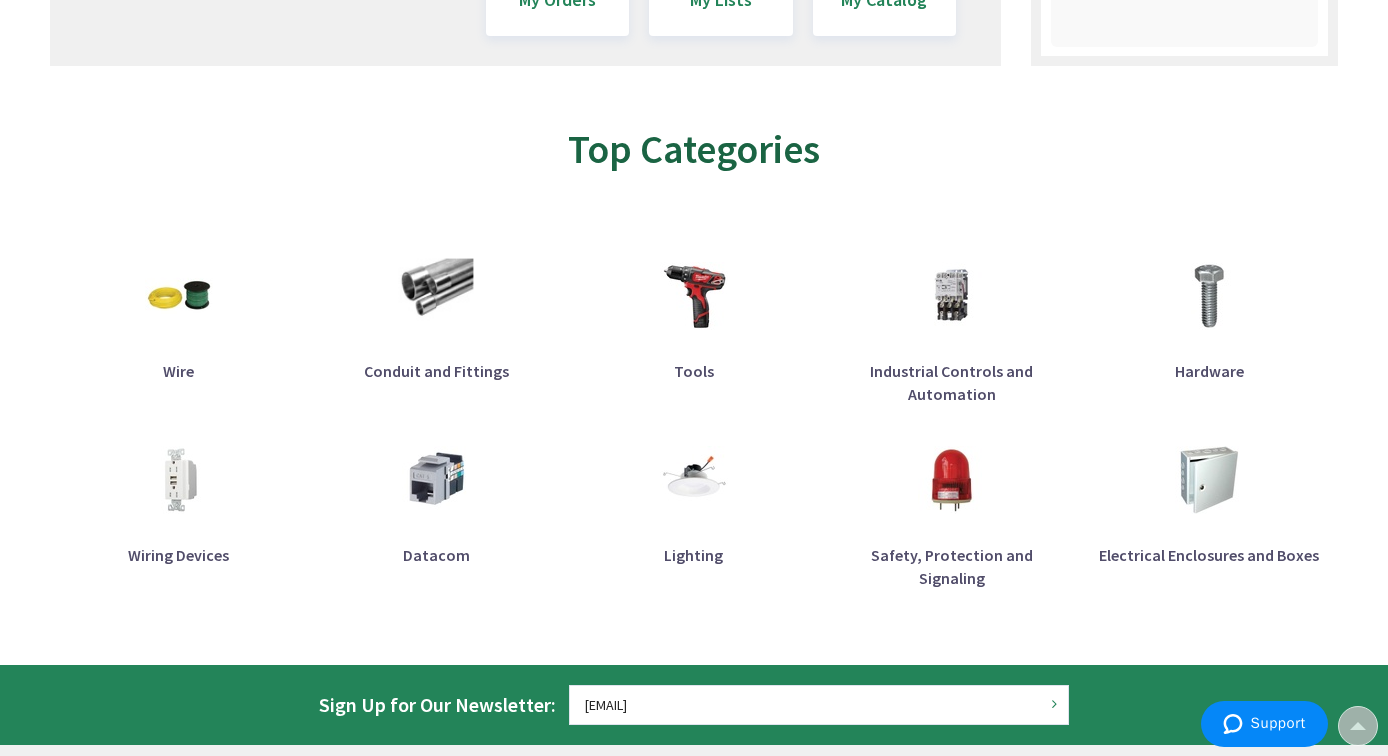 click at bounding box center [436, 296] 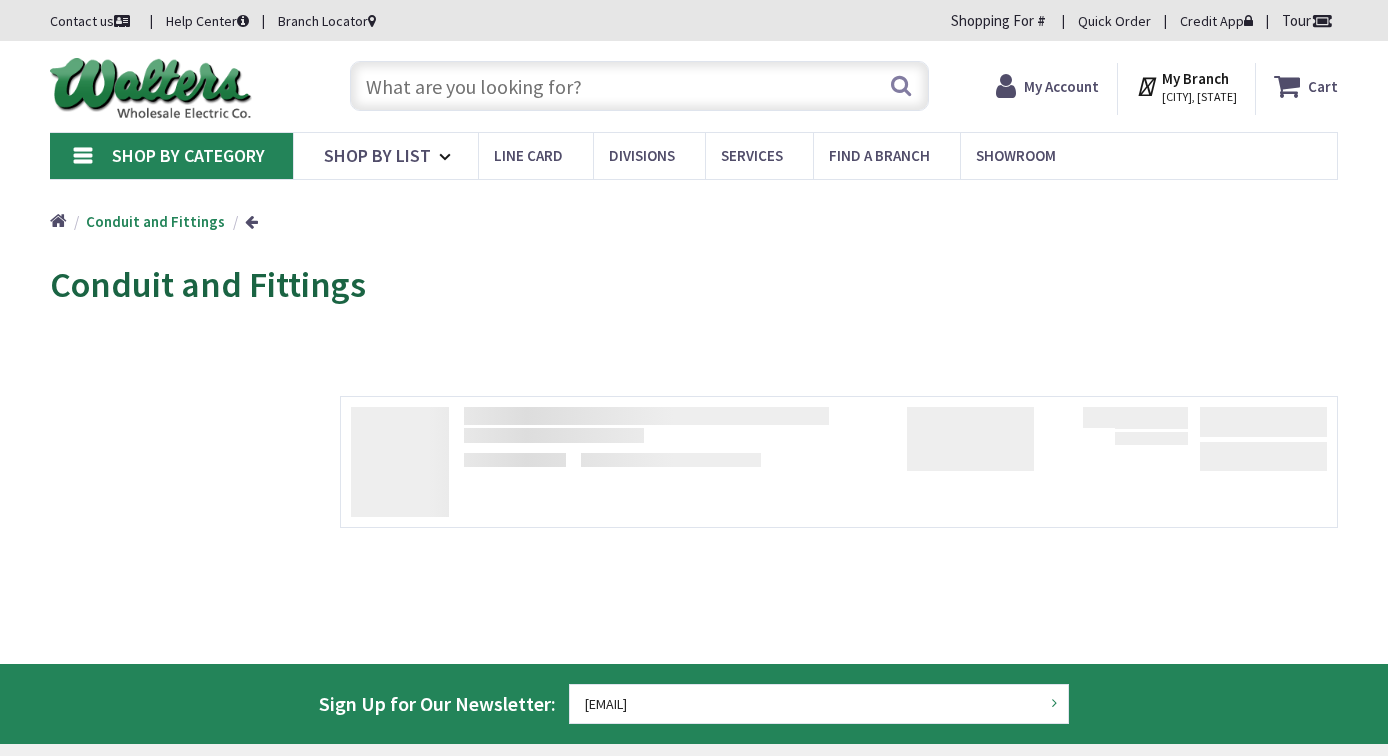 scroll, scrollTop: 0, scrollLeft: 0, axis: both 